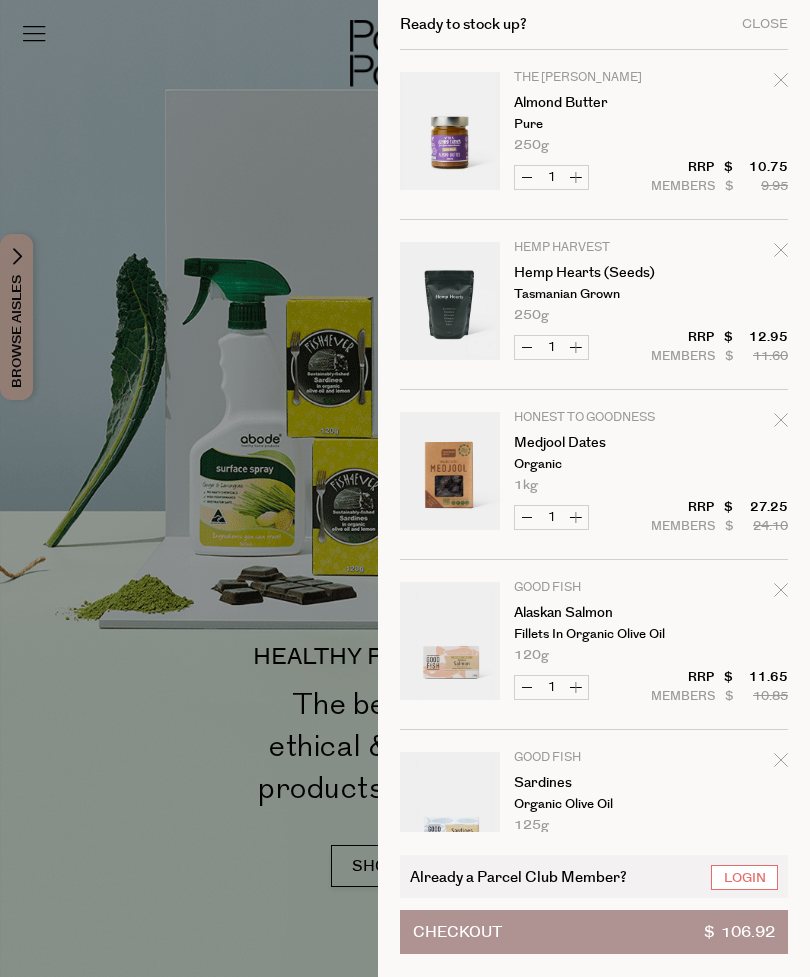 scroll, scrollTop: 0, scrollLeft: 0, axis: both 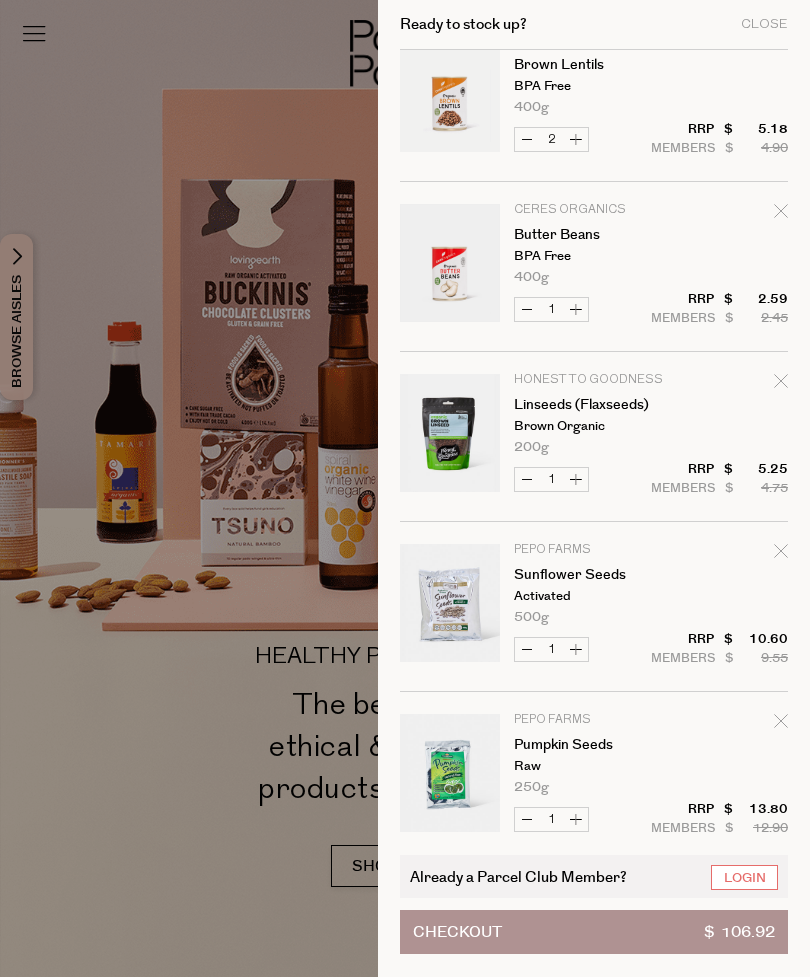 click at bounding box center [781, 214] 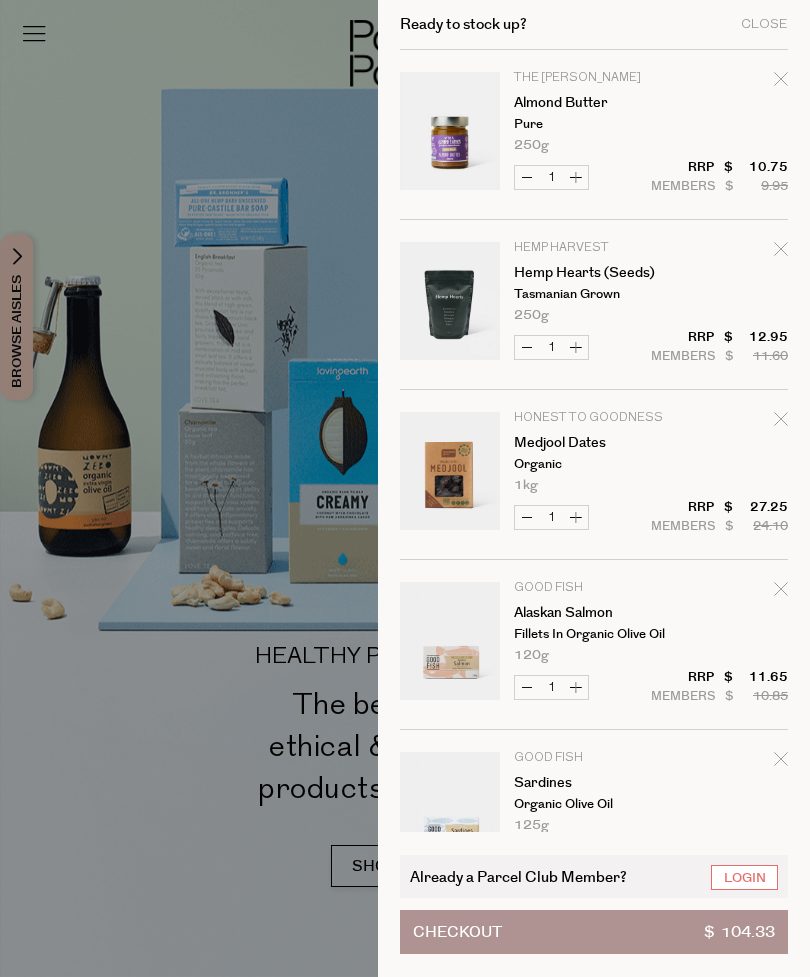 scroll, scrollTop: 0, scrollLeft: 0, axis: both 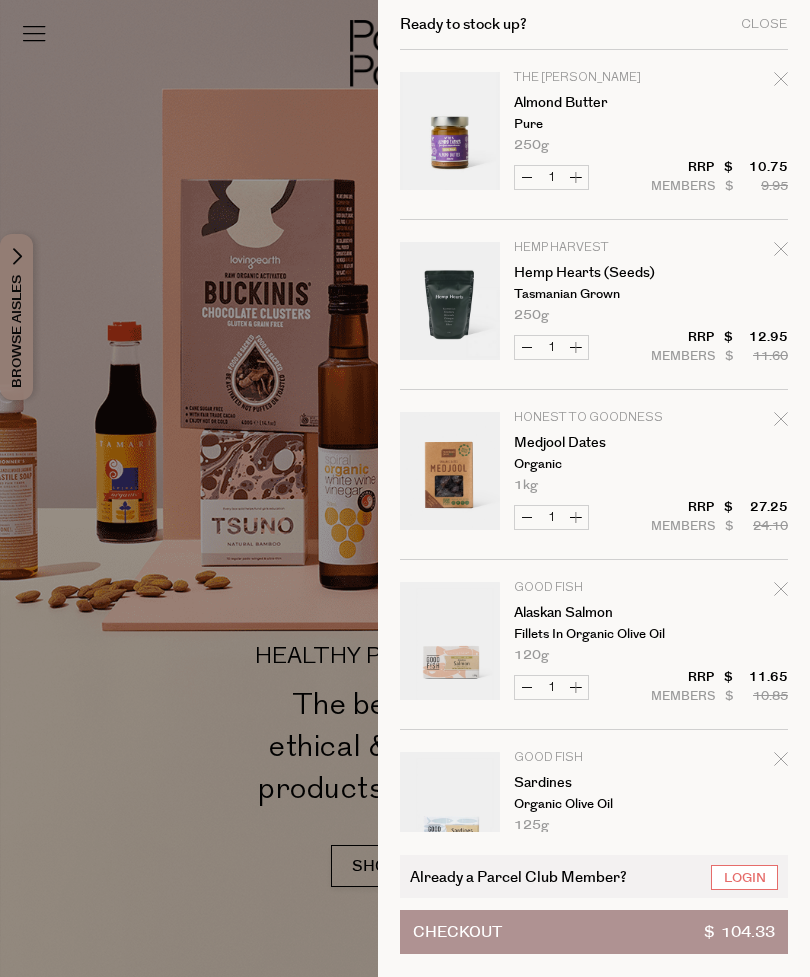 click on "Close" at bounding box center [764, 24] 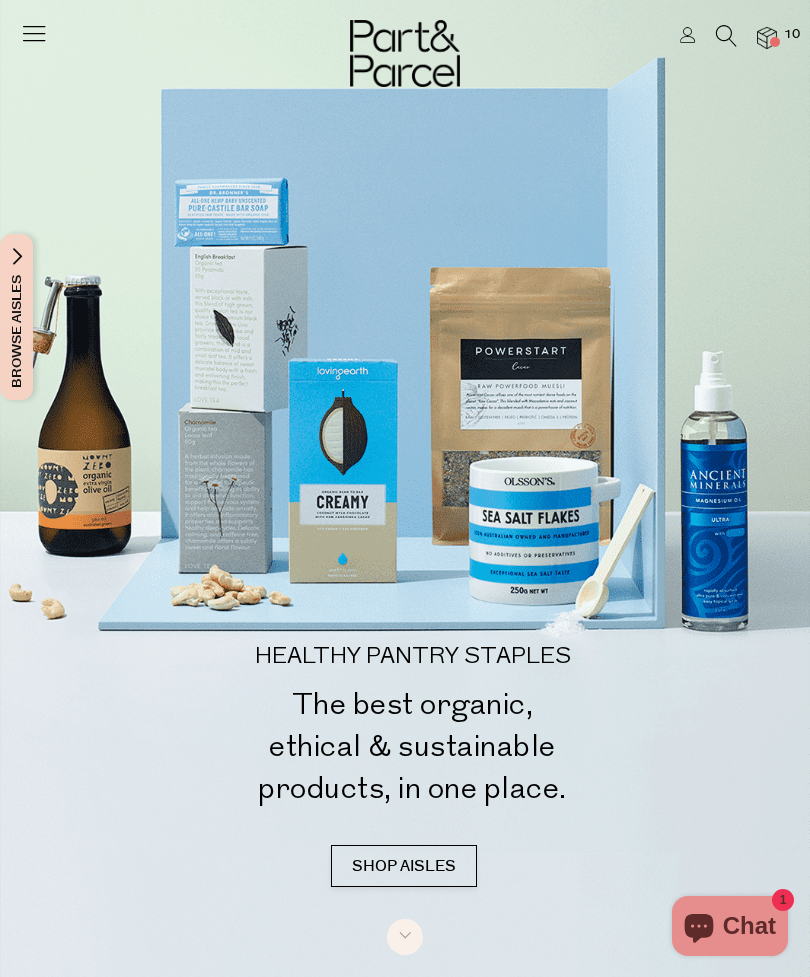 click at bounding box center (726, 41) 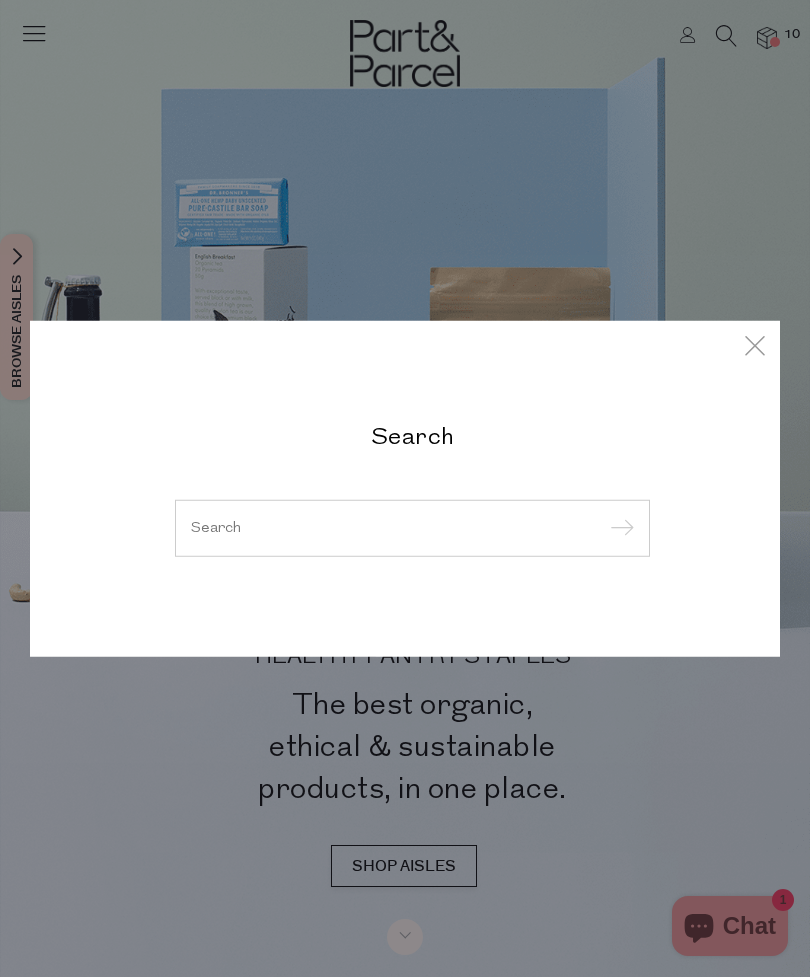 click on "Search" at bounding box center [405, 488] 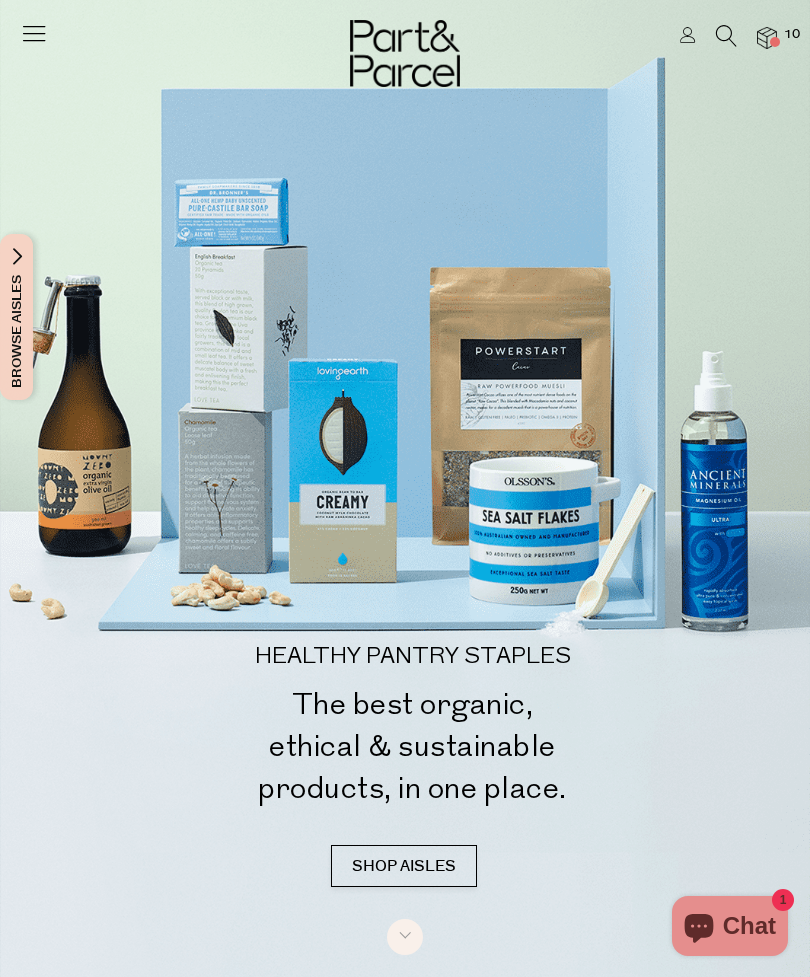 click at bounding box center (726, 36) 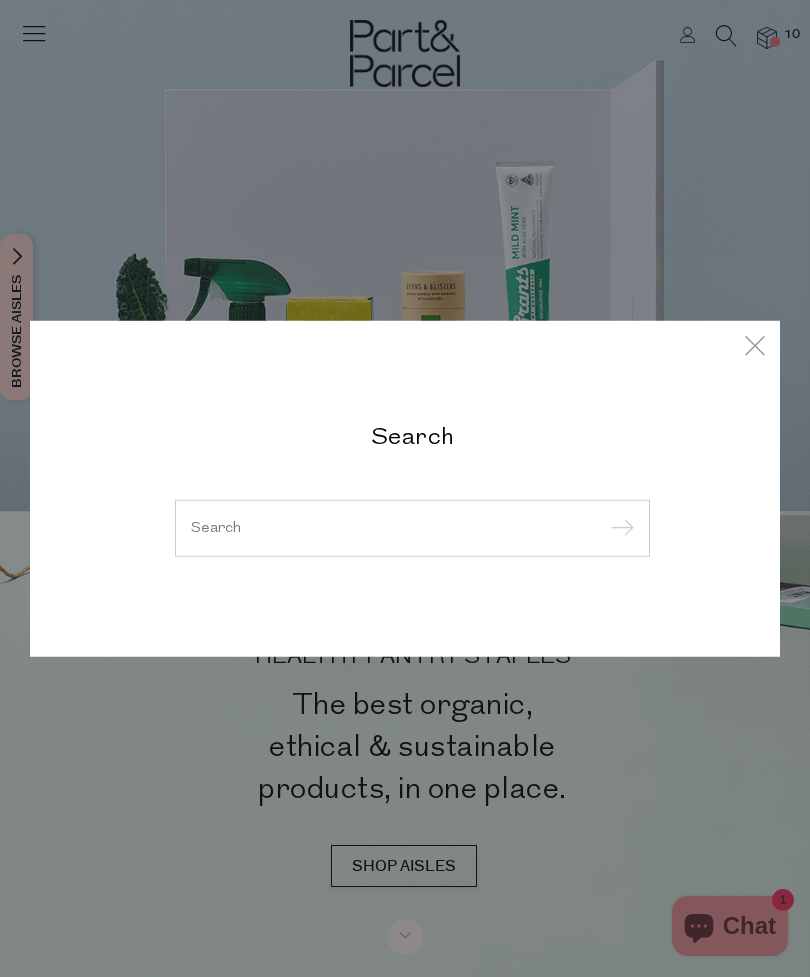 click at bounding box center [412, 527] 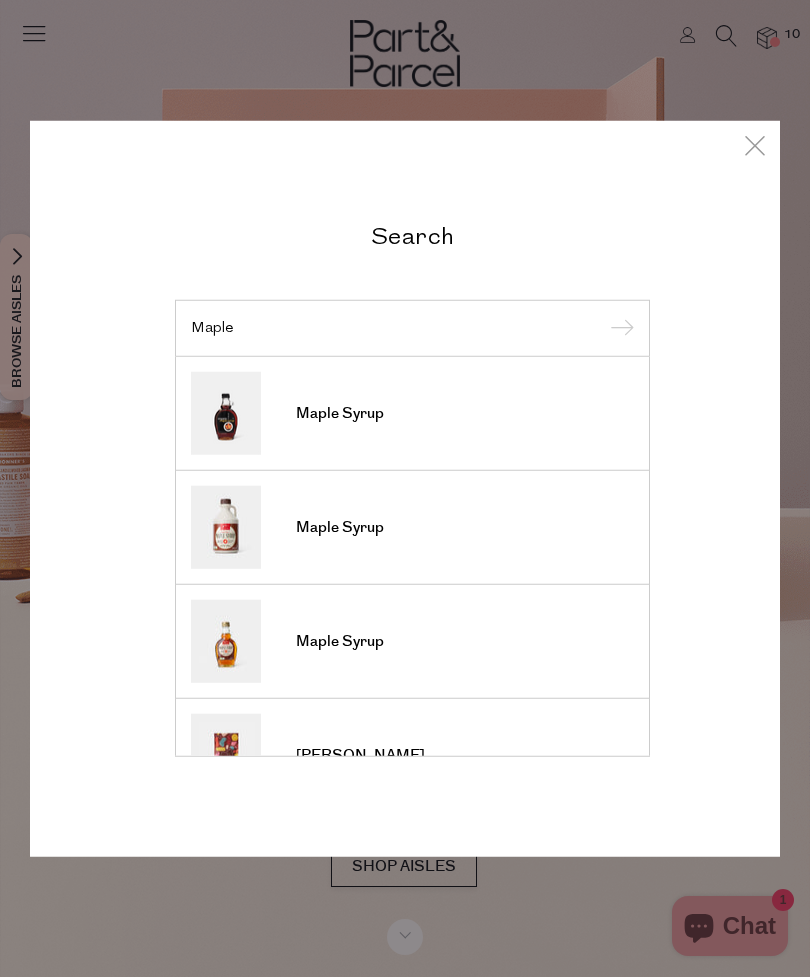 type on "Maple" 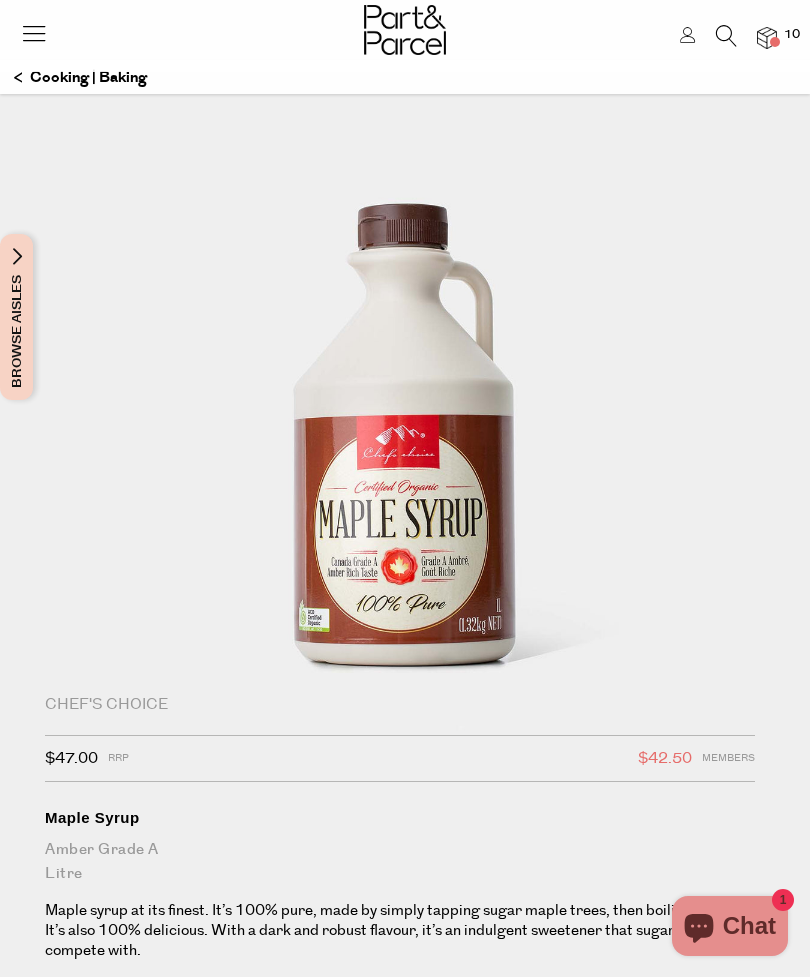 scroll, scrollTop: 0, scrollLeft: 0, axis: both 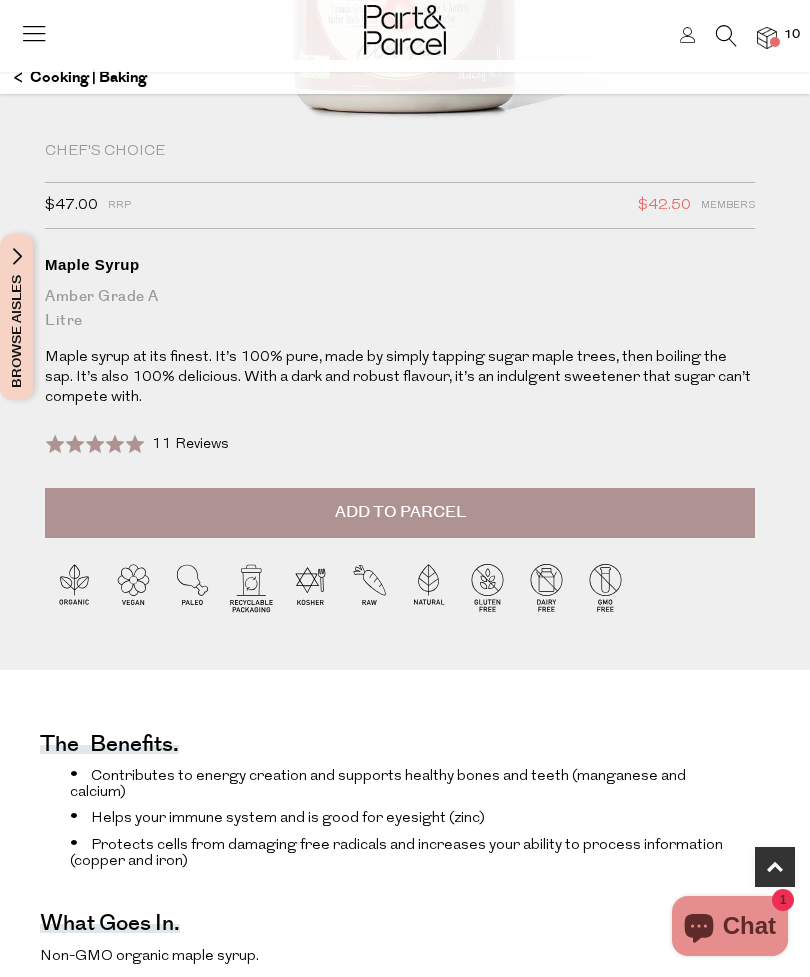 click on "Add to Parcel" at bounding box center [400, 513] 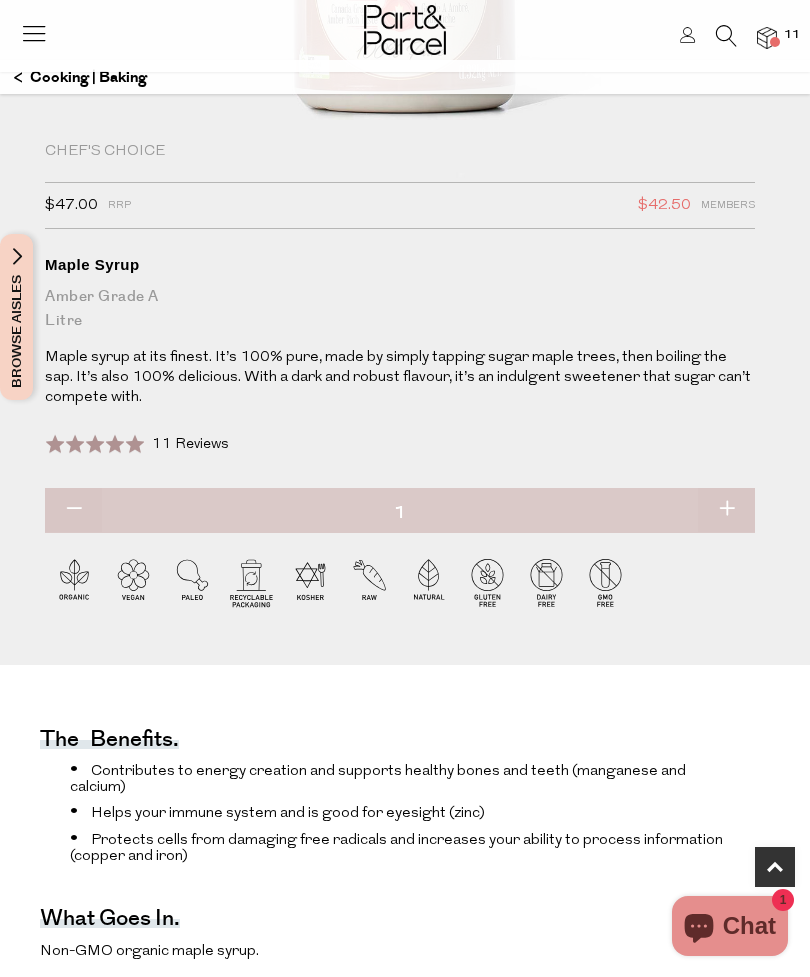 click on "Browse Aisles" at bounding box center (17, 317) 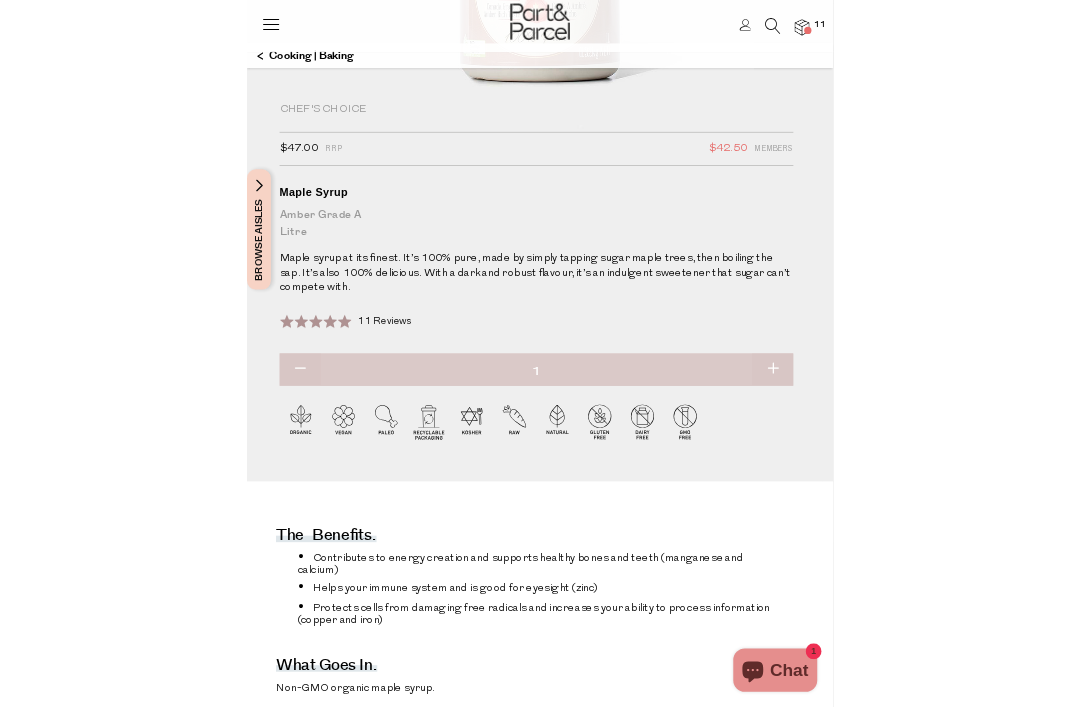scroll, scrollTop: 157, scrollLeft: 0, axis: vertical 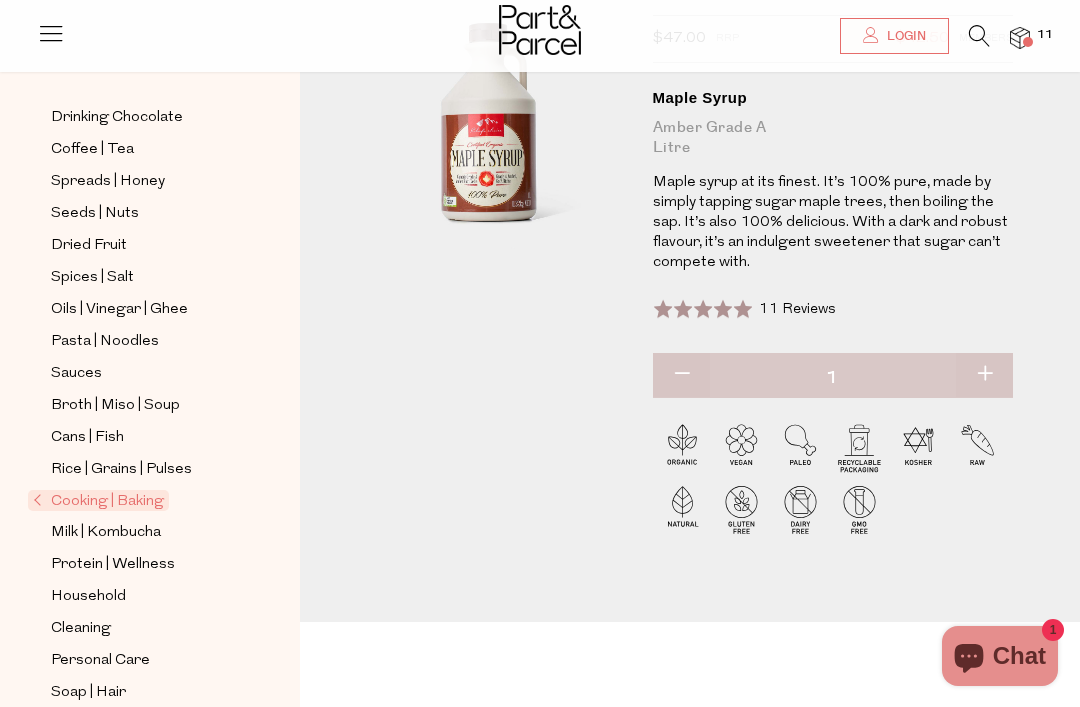click on "Rice | Grains | Pulses" at bounding box center (121, 470) 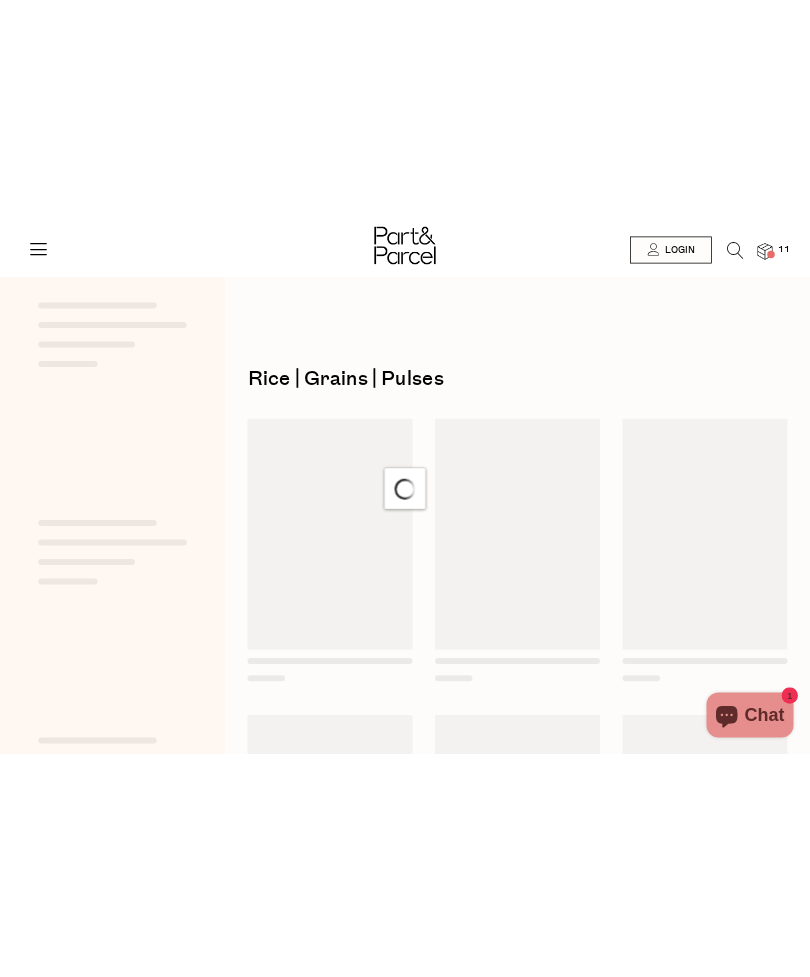 scroll, scrollTop: 0, scrollLeft: 0, axis: both 